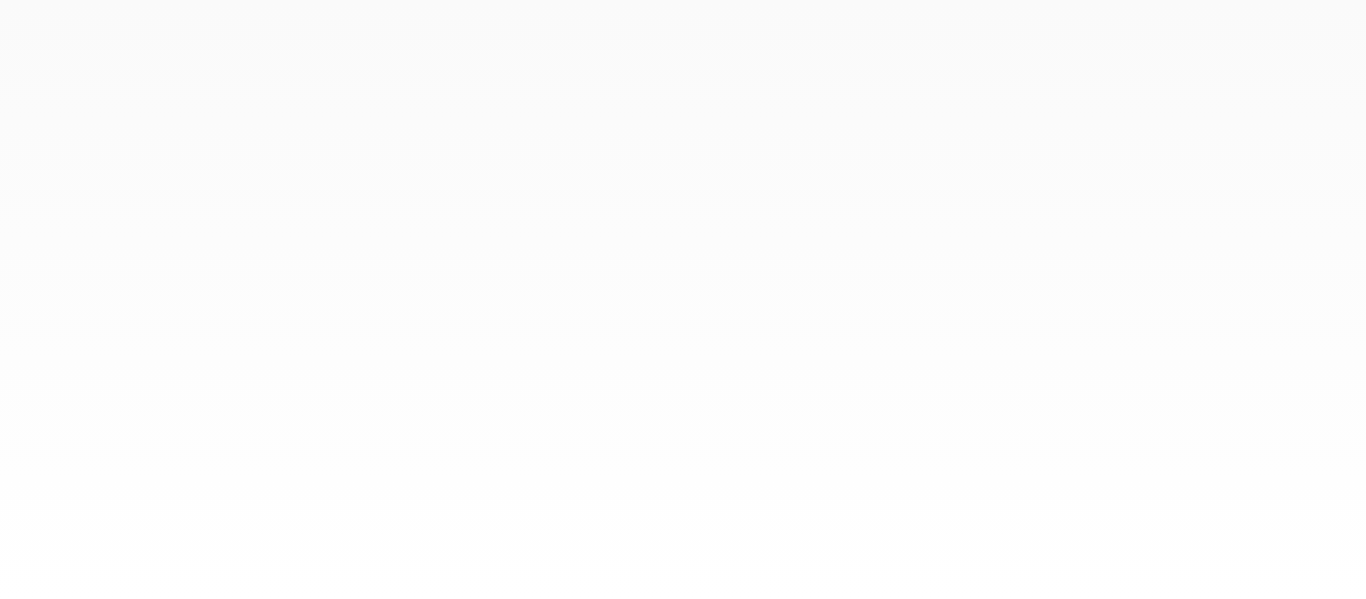 scroll, scrollTop: 0, scrollLeft: 0, axis: both 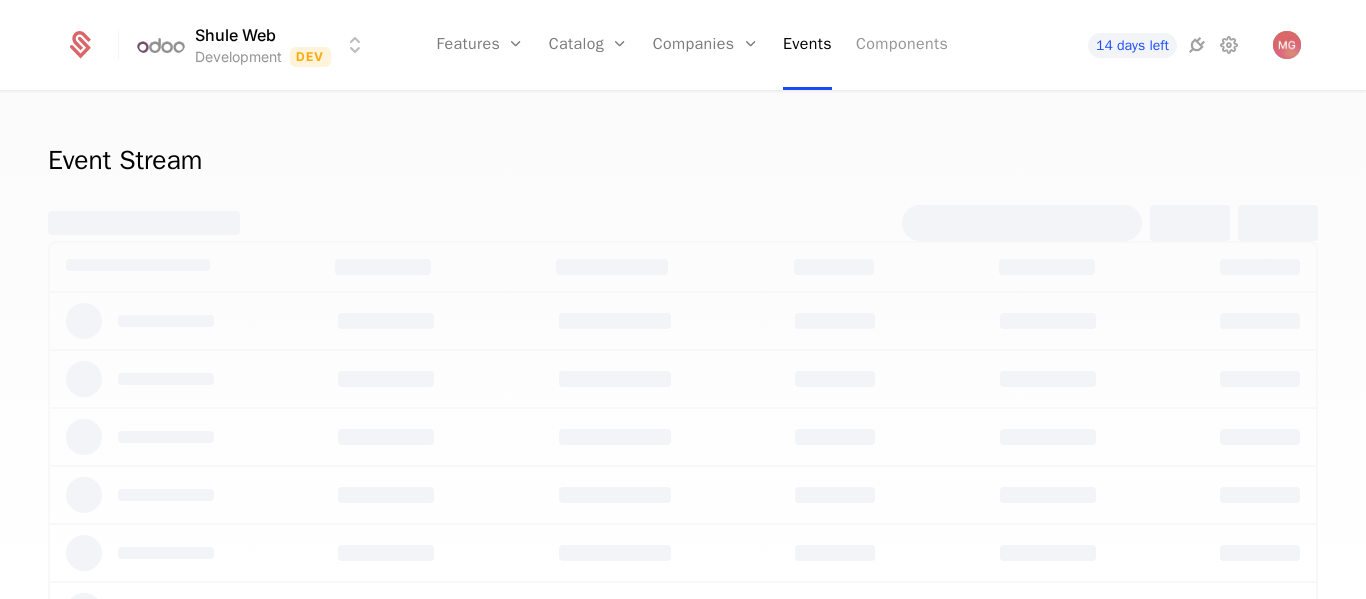 click on "Components" at bounding box center [902, 45] 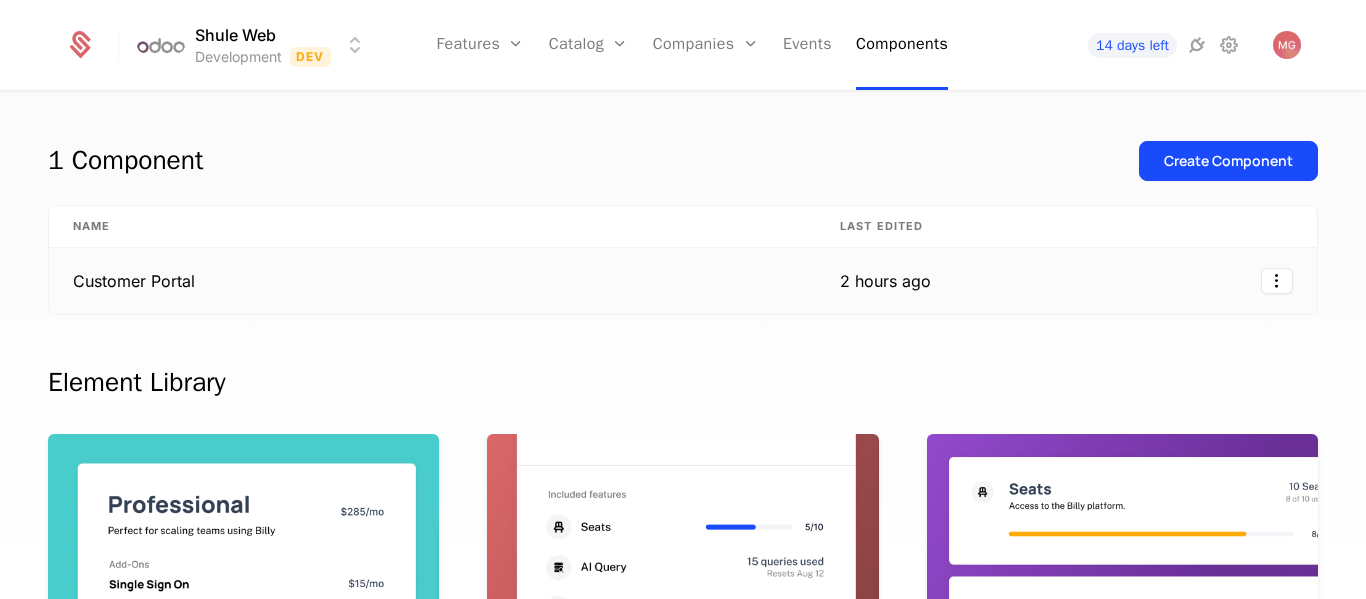 click on "2 hours ago" at bounding box center (886, 281) 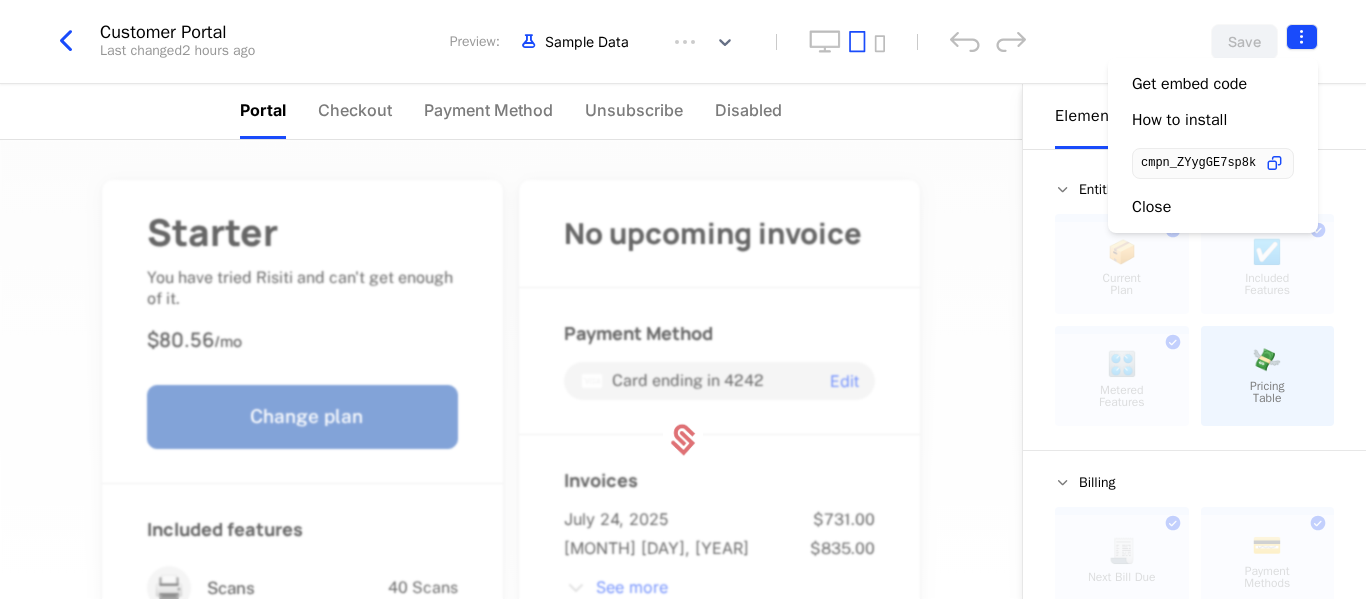 click on "Shule Web Development Dev Features Features Flags Catalog Plans Add Ons Configuration Companies Companies Users Events Components 14 days left Customer Portal Last changed 2 hours ago Preview: Sample Data Save Portal Checkout Payment Method Unsubscribe Disabled Starter You have tried Risiti and can't get enough of it. $80.56 / mo Change plan Included features Scans 40 Scans Scans the uploaded receipts and gives you all the information in a presentable manner 0 Scans Limit of 40 0 / 40 No upcoming invoice Payment Method Card ending in 4242 Edit Invoices [MONTH] [DAY], [YEAR] $731.00 [MONTH] [DAY], [YEAR] $835.00 See more Unsubscribe Powered by Elements Design Entitlements Current Plan This component can only be used once Included Features This component can only be used once Metered Features This component can only be used once Pricing Table Billing Next Bill Due This component can only be used once Payment Methods This component can only be used once" at bounding box center [683, 299] 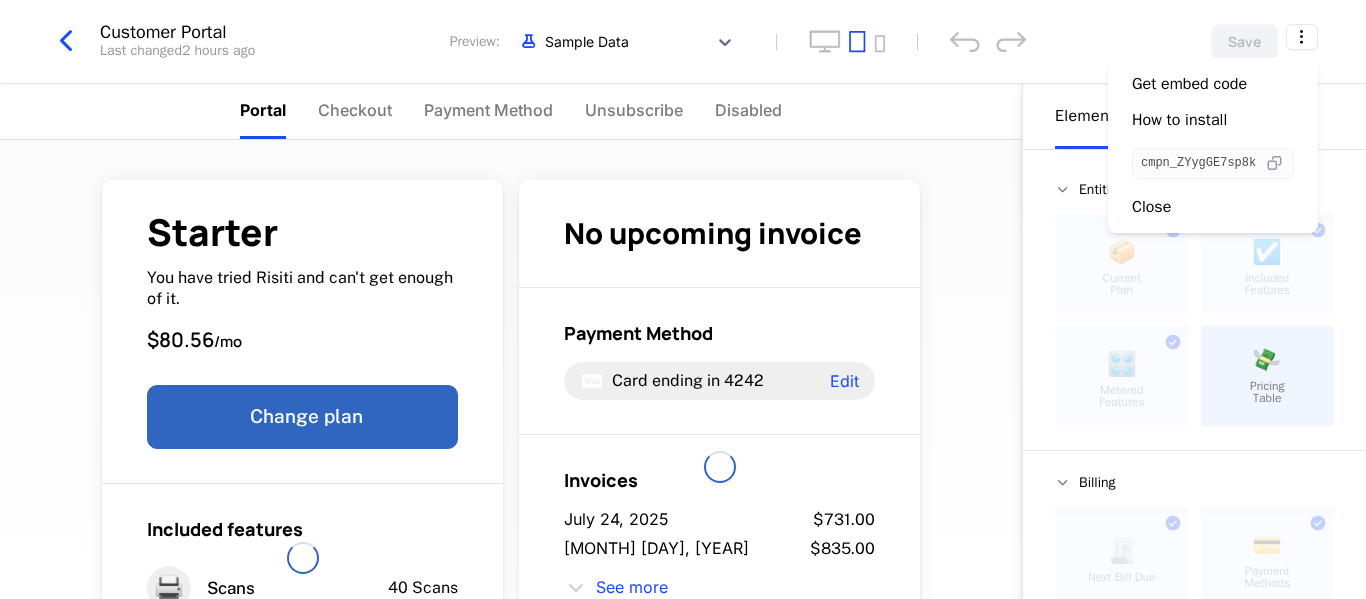 click at bounding box center (1274, 163) 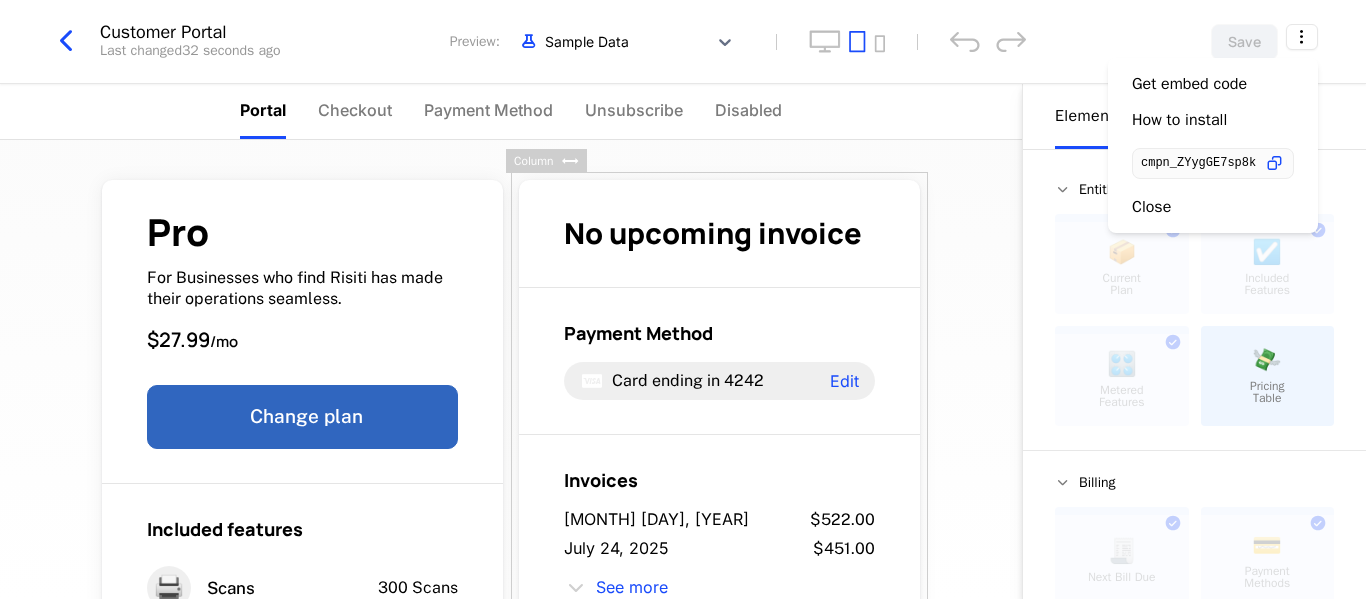 click on "Get embed code How to install cmpn_ZYygGE7sp8k Close" at bounding box center (1213, 145) 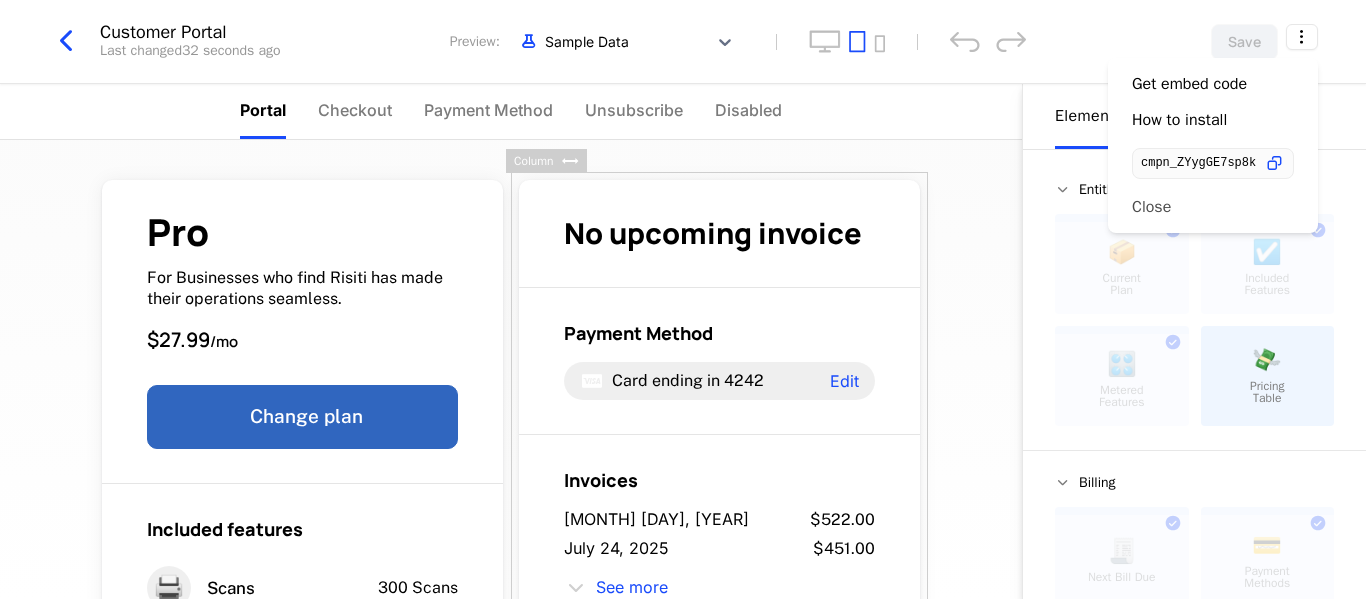click on "Close" at bounding box center [1151, 207] 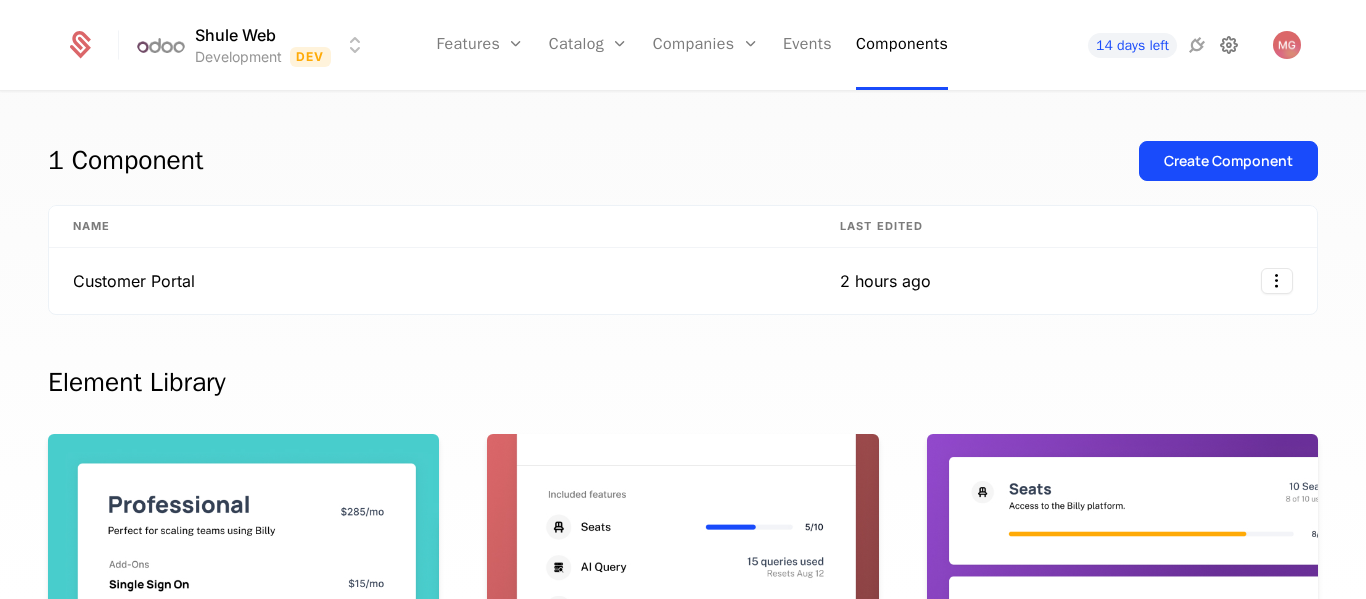 click at bounding box center [1229, 45] 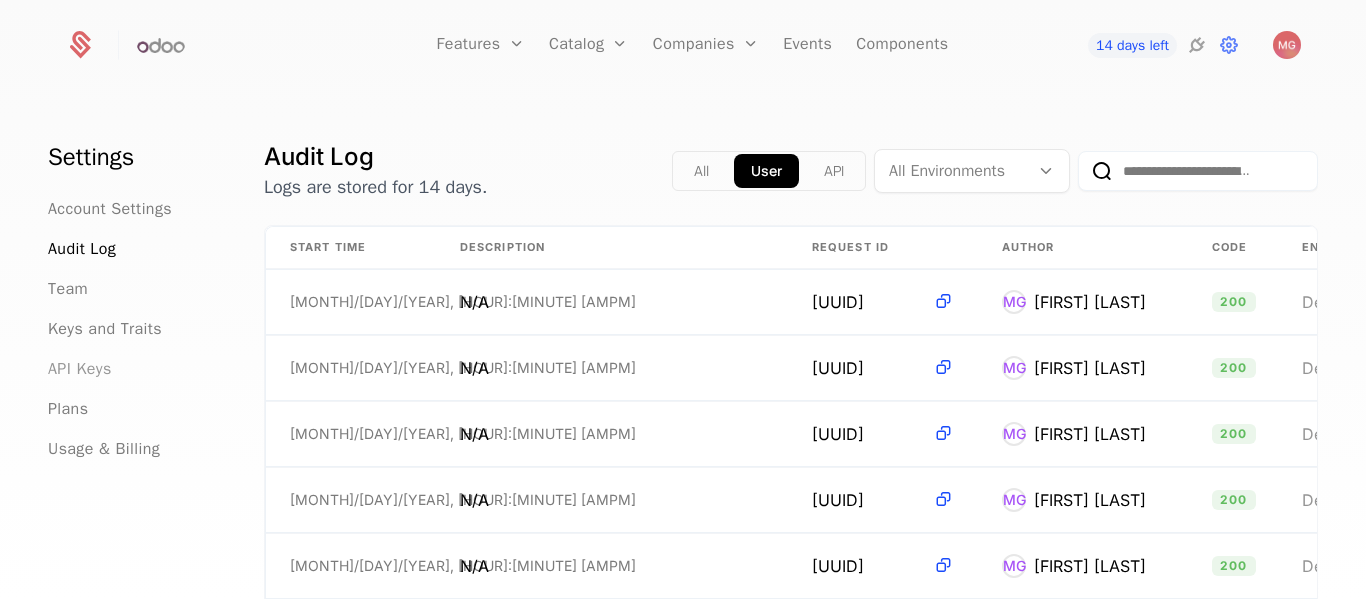 click on "API Keys" at bounding box center (80, 369) 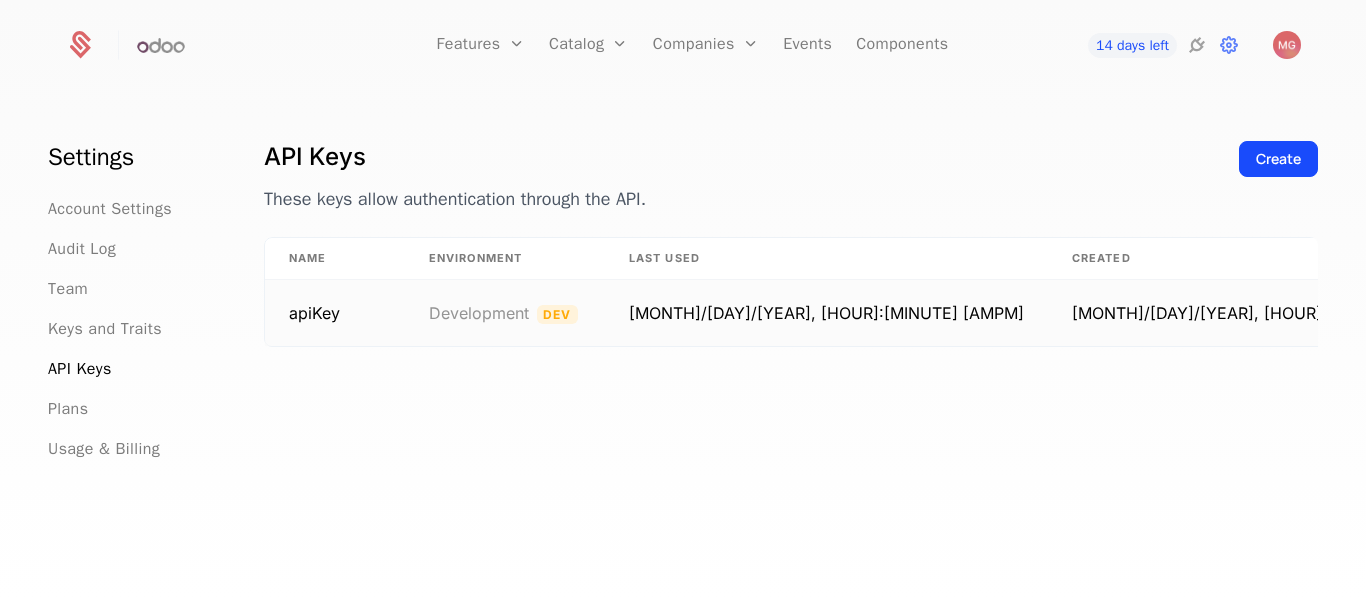 click at bounding box center [1676, 312] 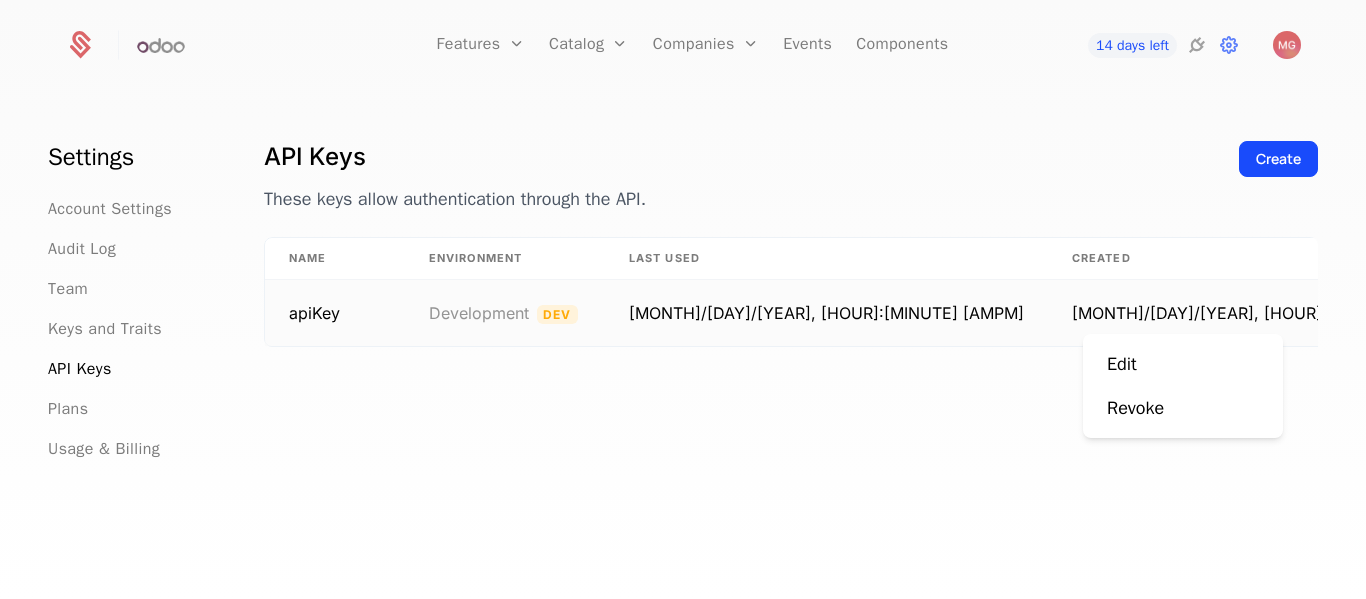 click on "Features Features Flags Catalog Plans Add Ons Configuration Companies Companies Users Events Components 14 days left Settings Account Settings Audit Log Team Keys and Traits API Keys Plans Usage & Billing API Keys These keys allow authentication through the API. Create Name Environment Last Used Created API Key ID apiKey Development Dev 7/[DAY]/[YEAR], [HOUR]:[MINUTE] [AMPM] 7/[DAY]/[YEAR], [HOUR]:[MINUTE] [AMPM] api_CNxLx6W2Zsa You're currently viewing this on a mobile device. For the best experience, we recommend using a desktop or larger screens, as the application isn't fully optimized for smaller resolutions just yet. Got it Edit Revoke" at bounding box center (683, 299) 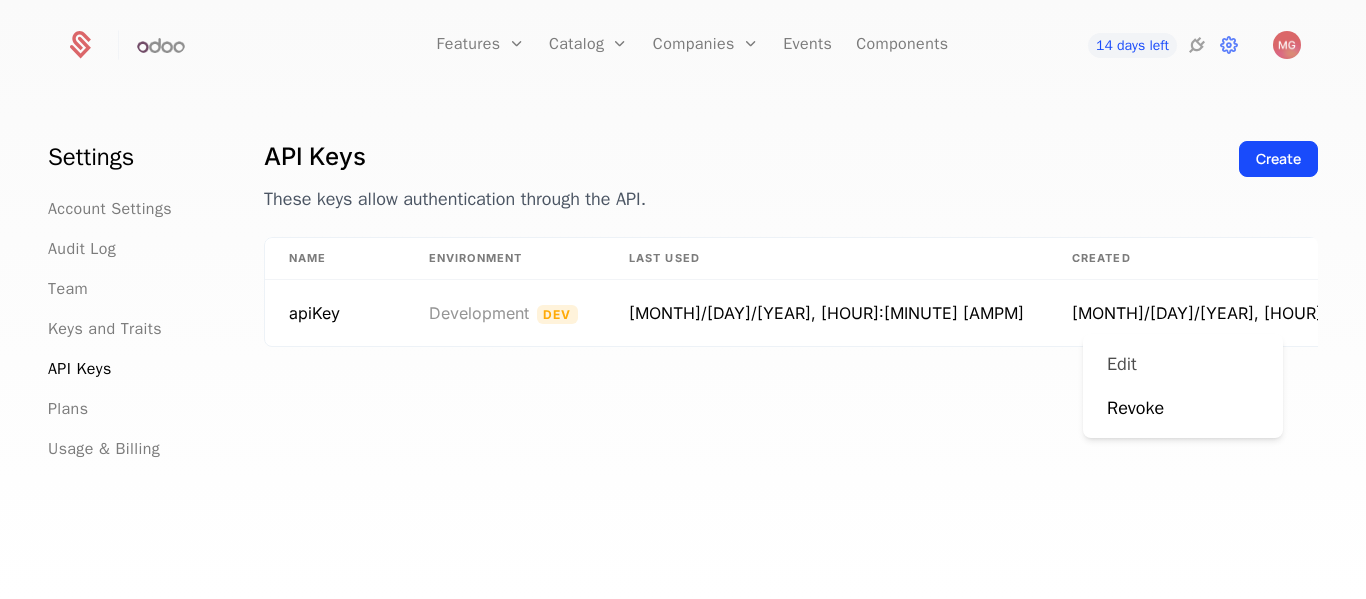 click on "Edit" at bounding box center [1122, 364] 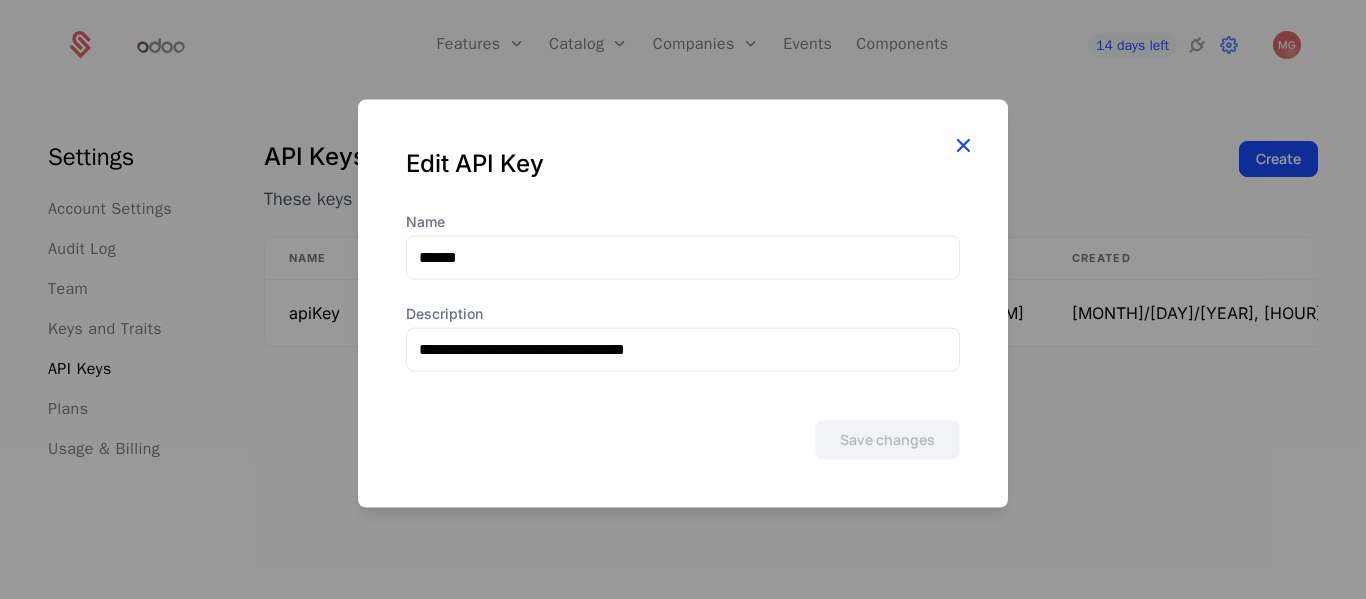 click at bounding box center [963, 144] 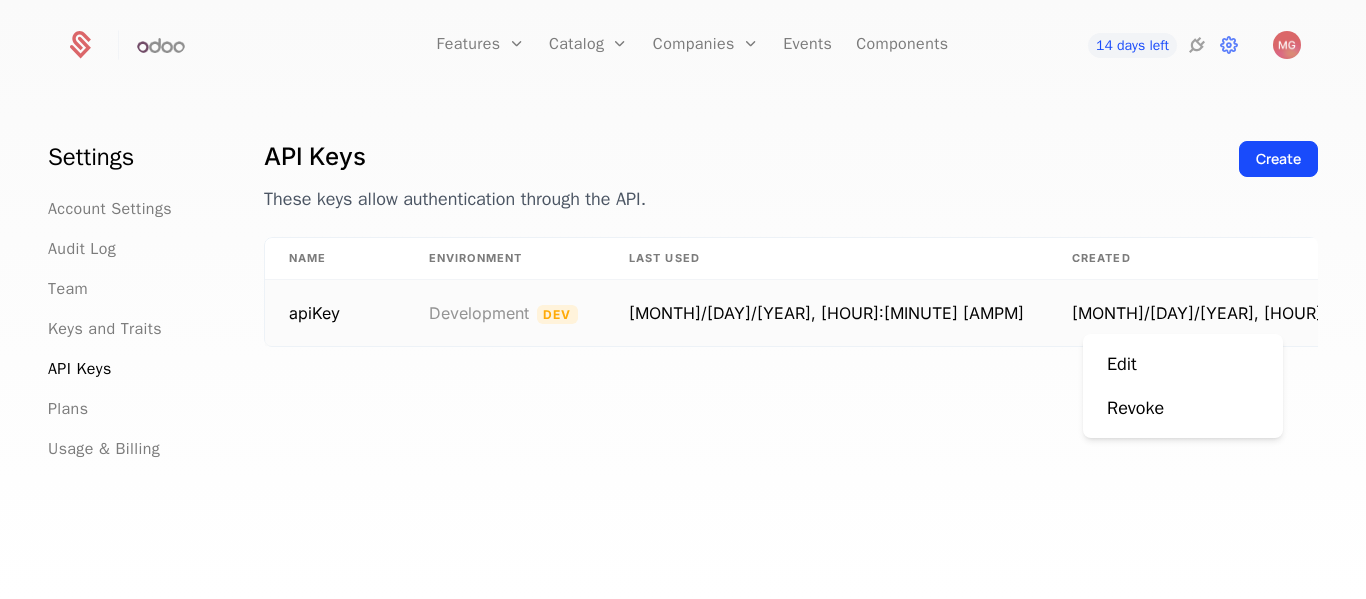 click on "Features Features Flags Catalog Plans Add Ons Configuration Companies Companies Users Events Components 14 days left Settings Account Settings Audit Log Team Keys and Traits API Keys Plans Usage & Billing API Keys These keys allow authentication through the API. Create Name Environment Last Used Created API Key ID apiKey Development Dev 7/[DAY]/[YEAR], [HOUR]:[MINUTE] [AMPM] 7/[DAY]/[YEAR], [HOUR]:[MINUTE] [AMPM] api_CNxLx6W2Zsa You're currently viewing this on a mobile device. For the best experience, we recommend using a desktop or larger screens, as the application isn't fully optimized for smaller resolutions just yet. Got it Edit Revoke" at bounding box center [683, 299] 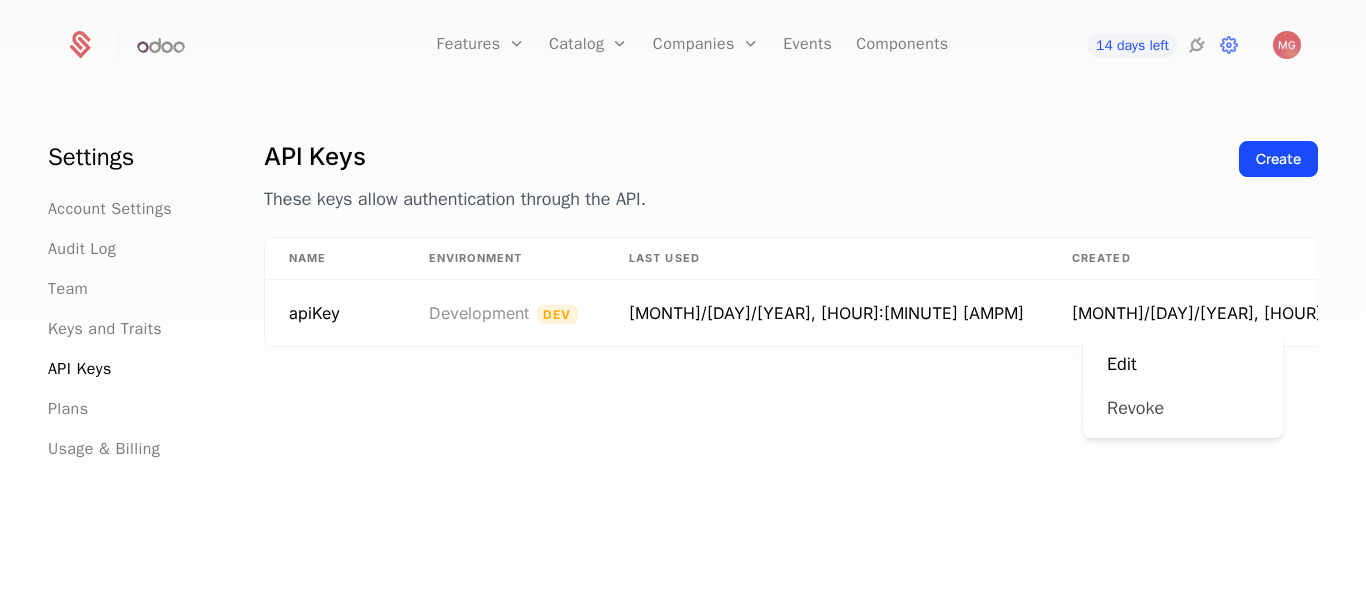 click on "Revoke" at bounding box center [1135, 408] 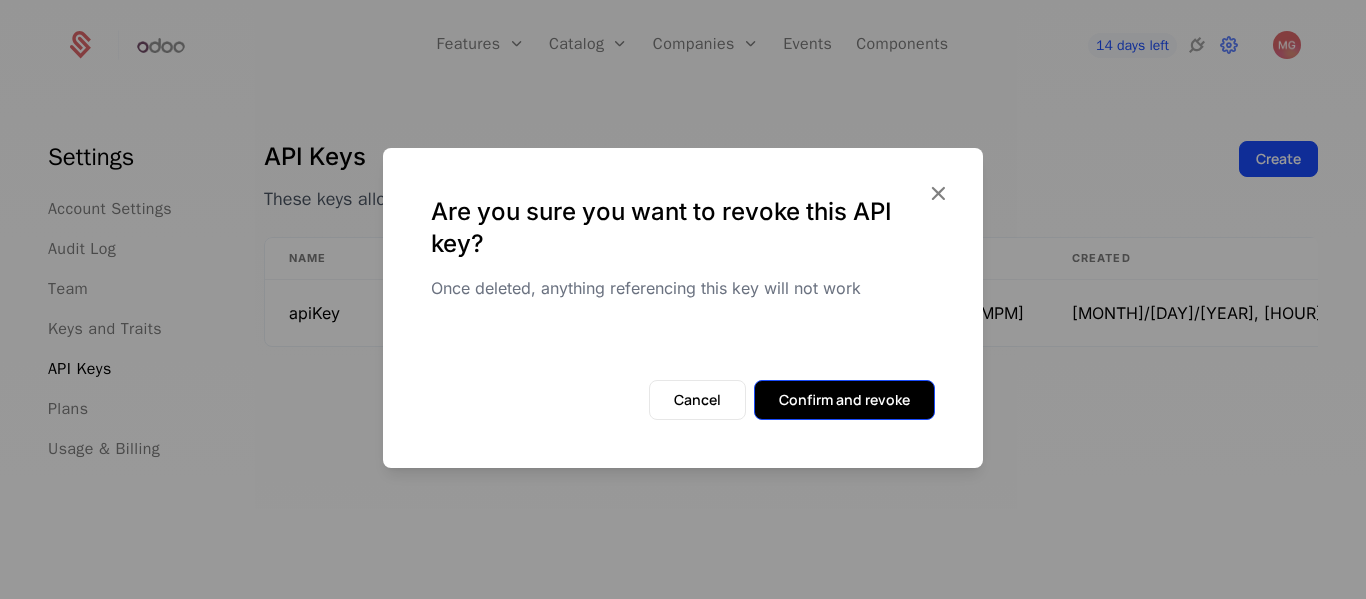 click on "Confirm and revoke" at bounding box center [844, 400] 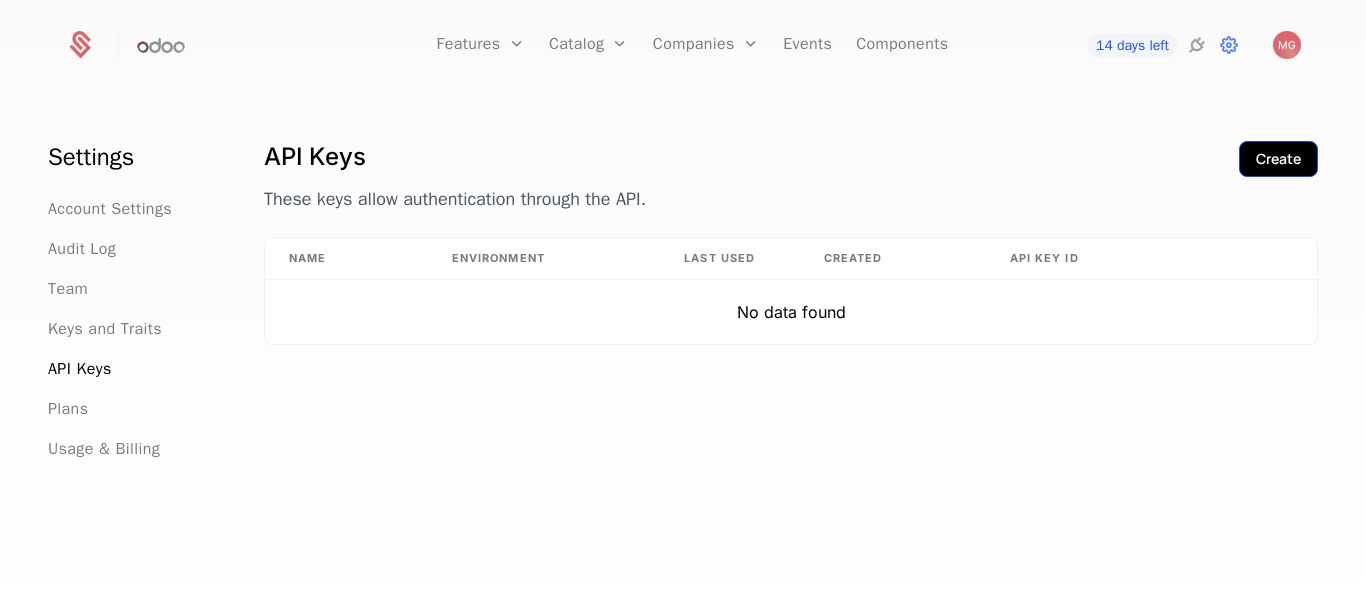 click on "Create" at bounding box center [1278, 159] 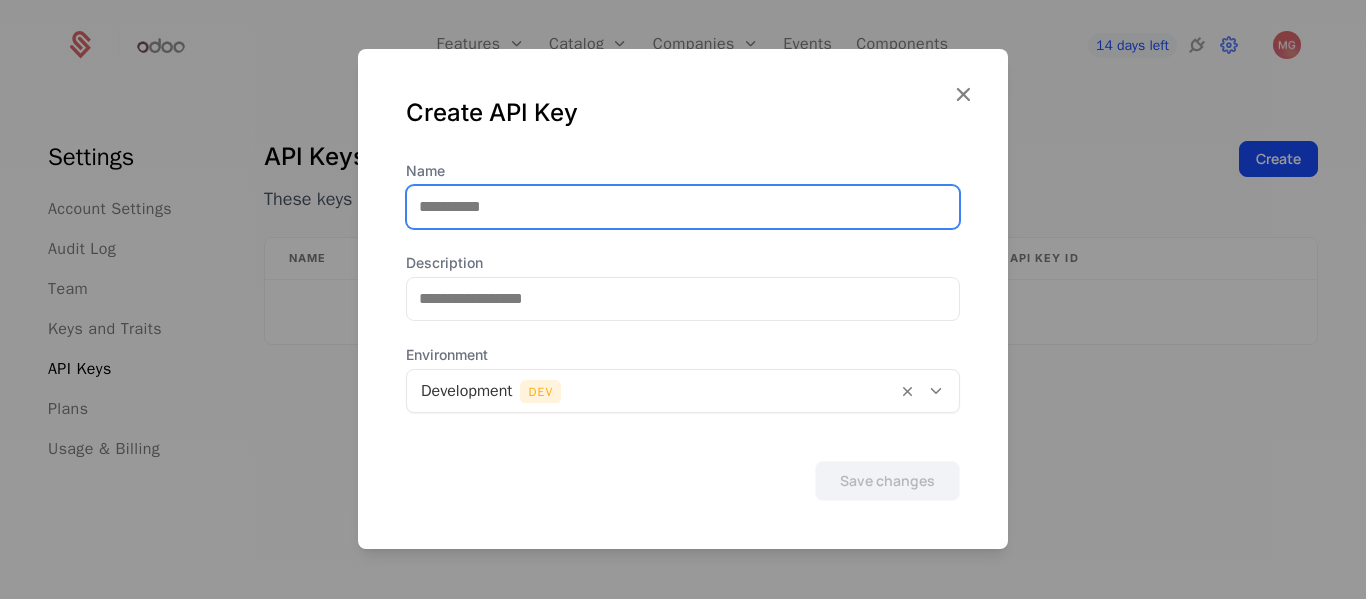 click on "Name" at bounding box center (683, 207) 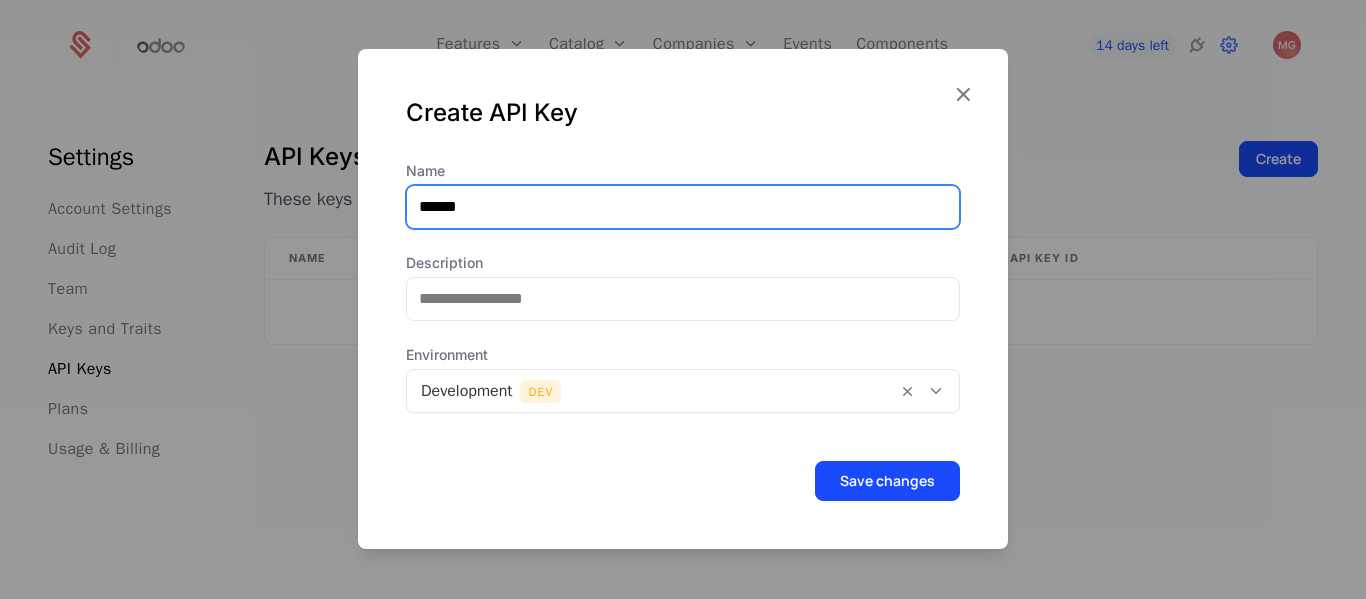 type on "******" 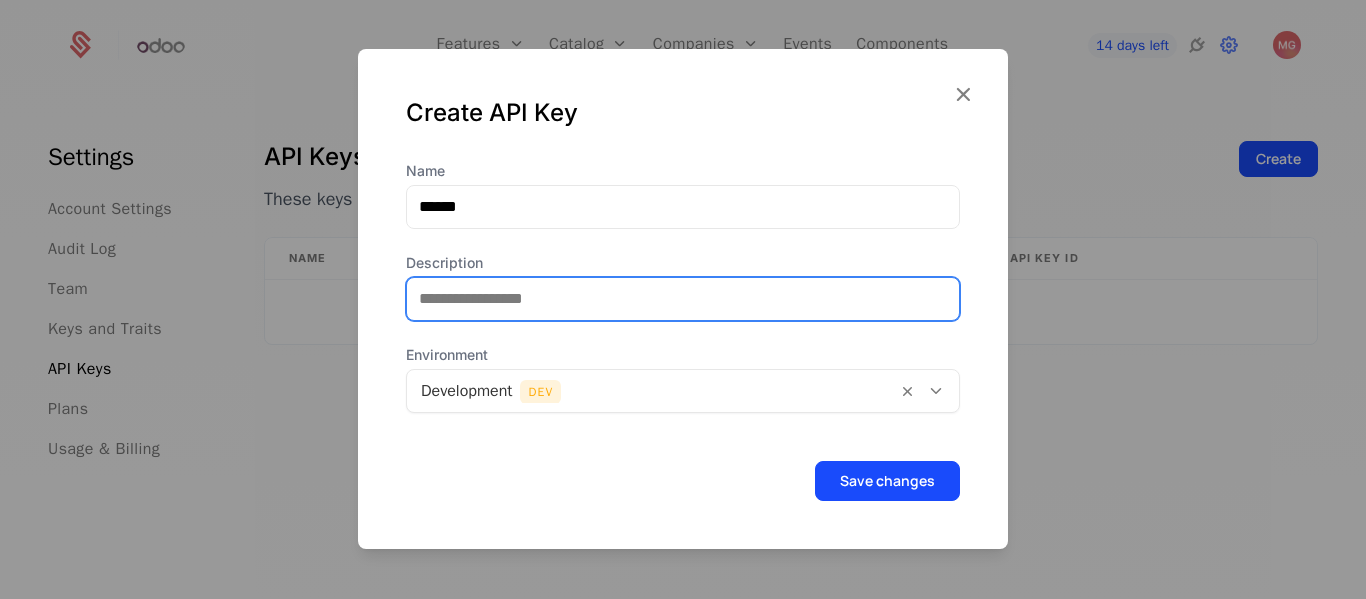 click on "Description" at bounding box center [683, 299] 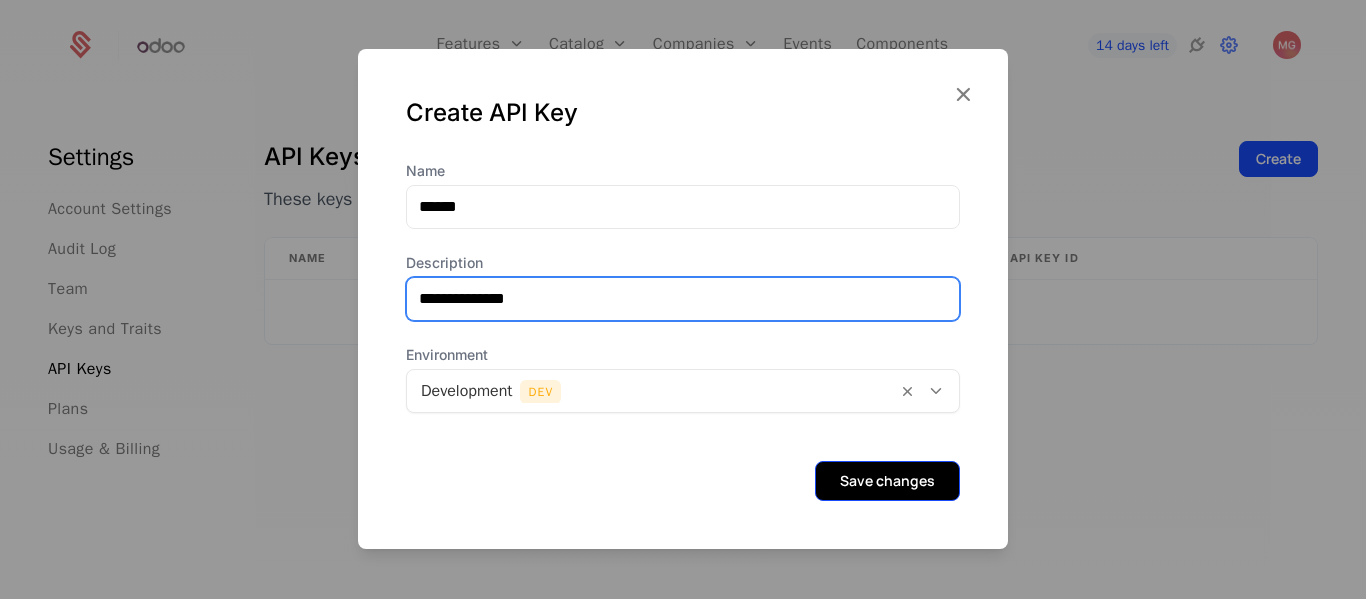 type on "**********" 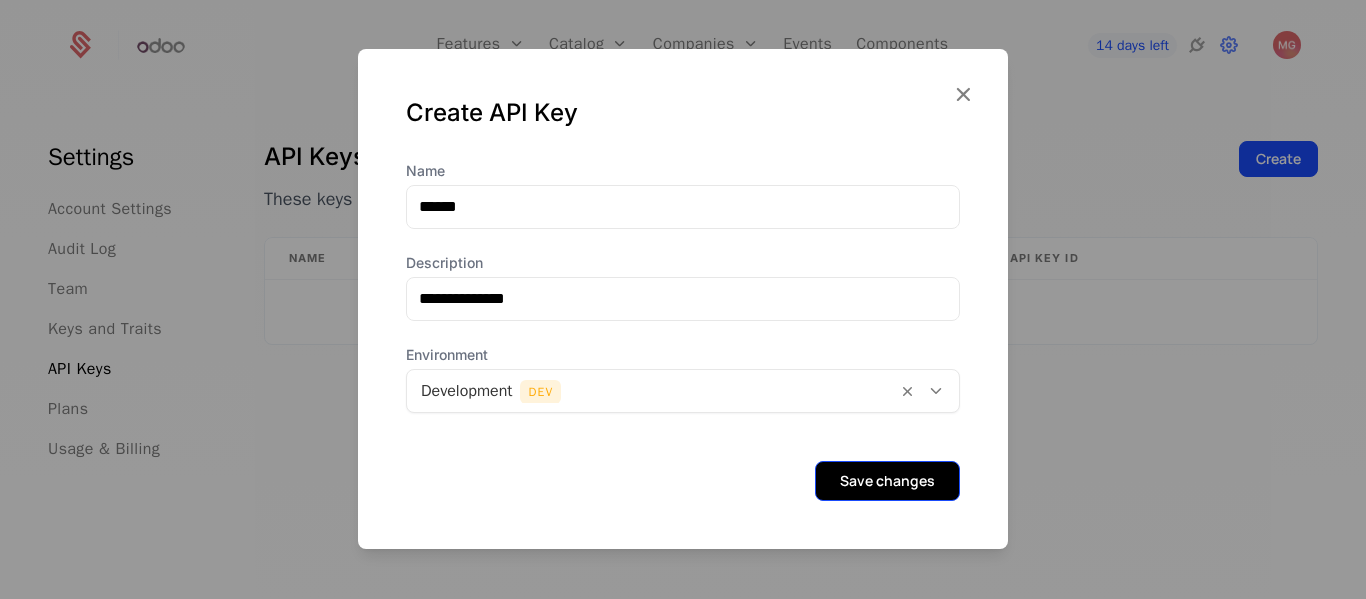 click on "Save changes" at bounding box center (887, 481) 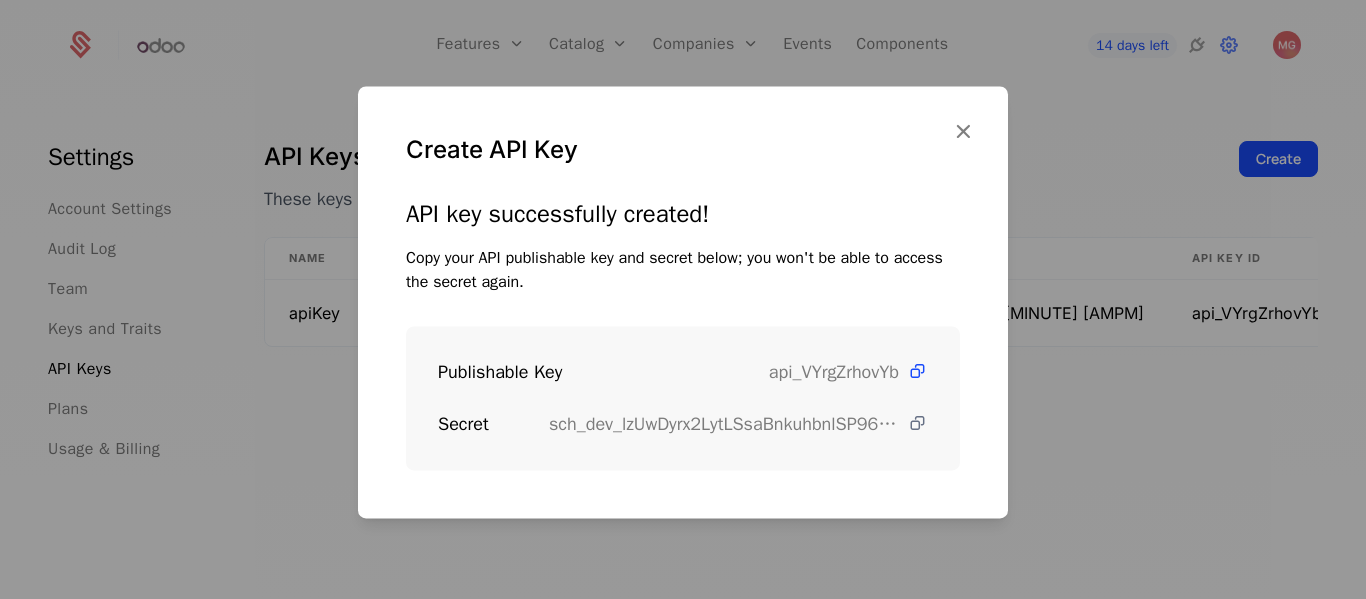 click at bounding box center (917, 423) 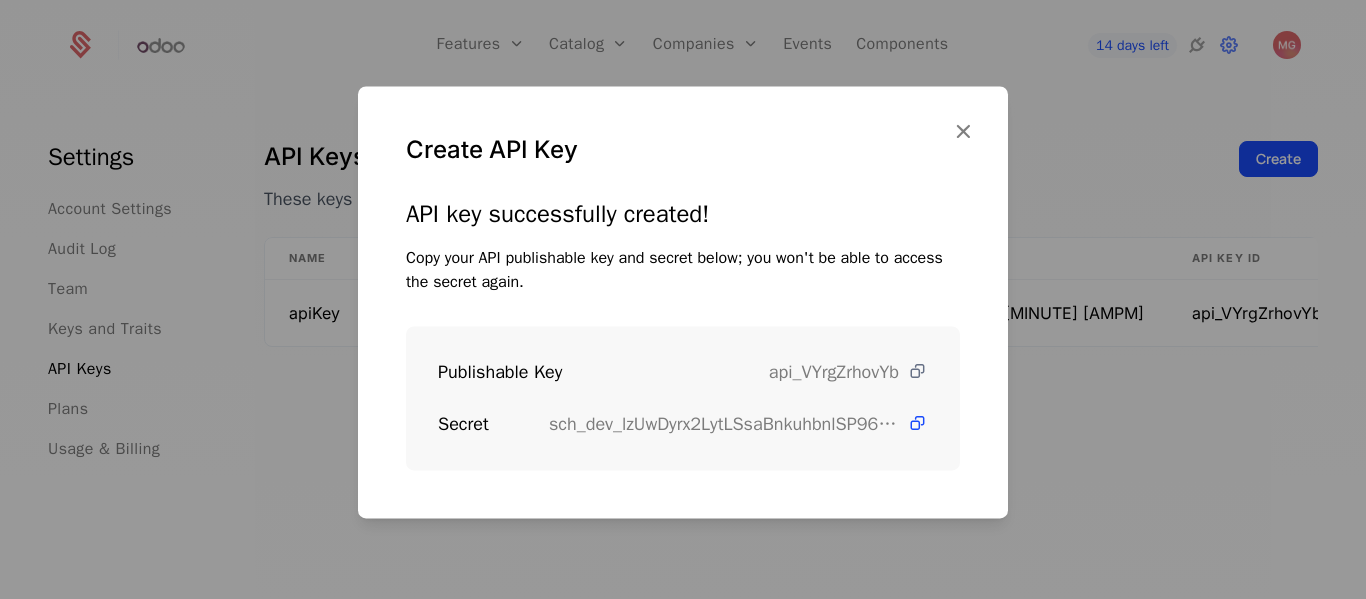 click at bounding box center [917, 371] 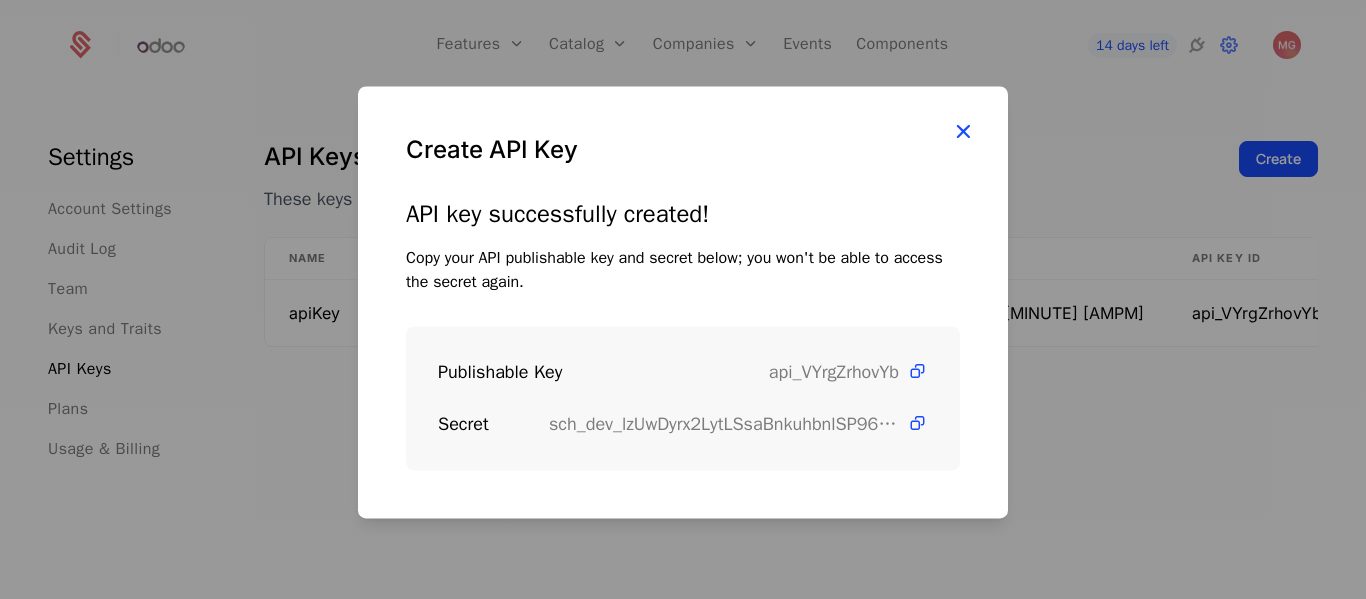 click at bounding box center [963, 131] 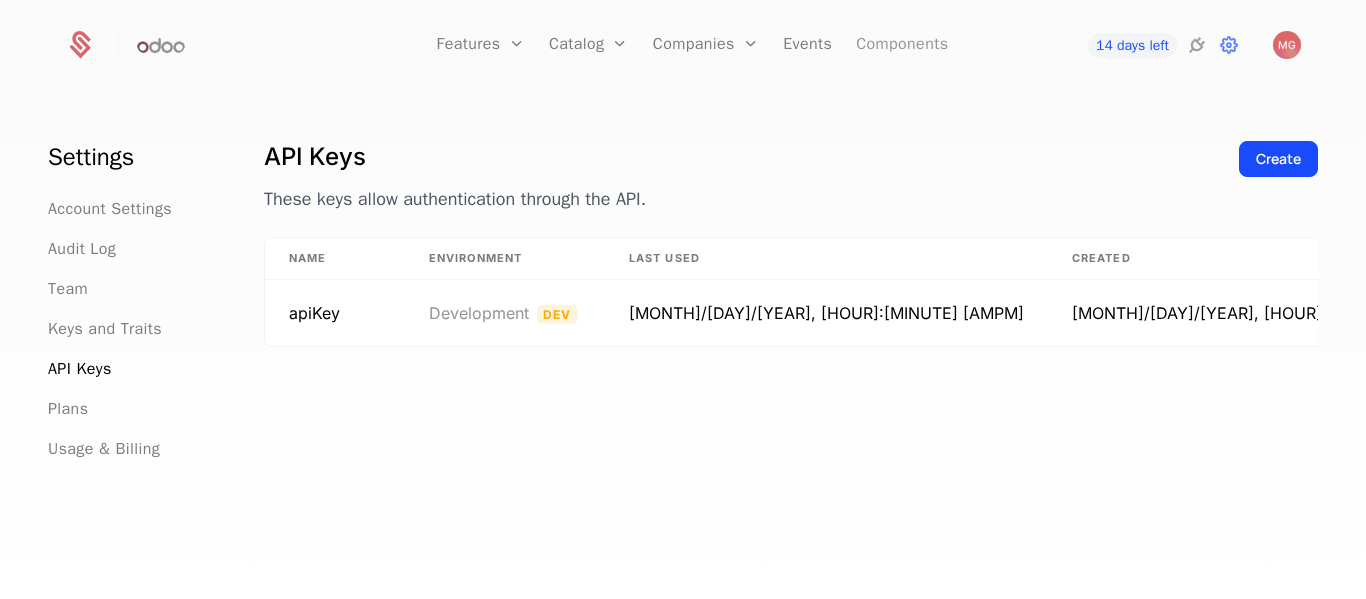 click on "Components" at bounding box center (902, 45) 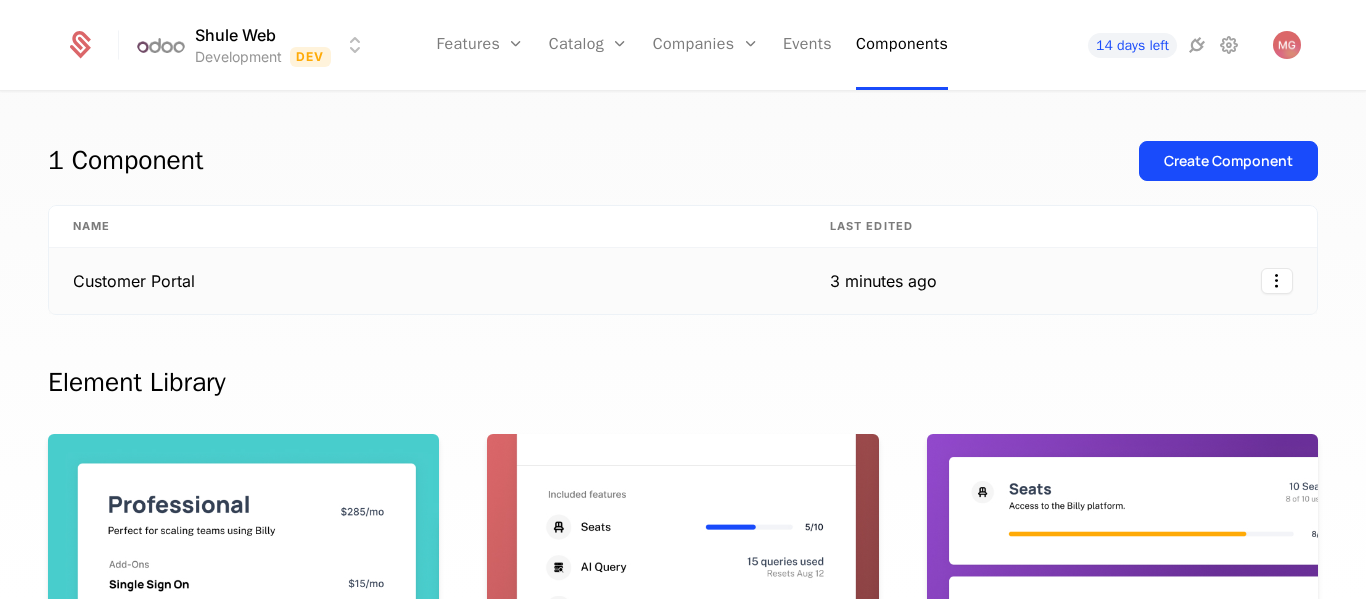 click on "Customer Portal" at bounding box center [427, 281] 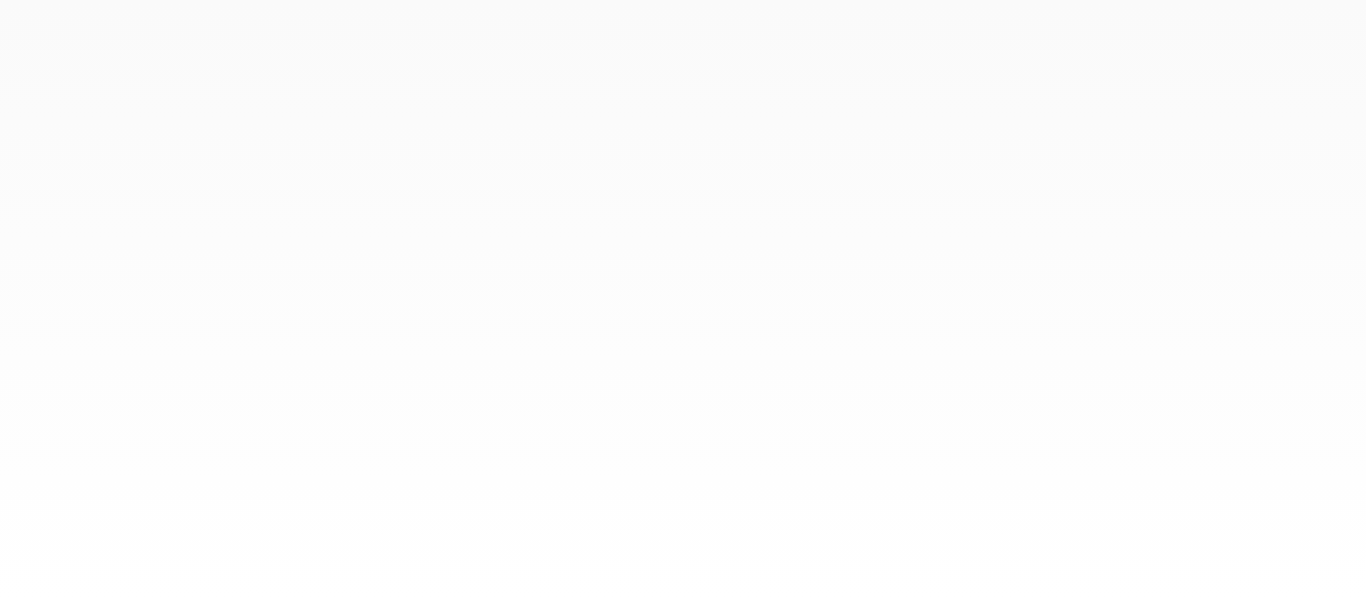 scroll, scrollTop: 0, scrollLeft: 0, axis: both 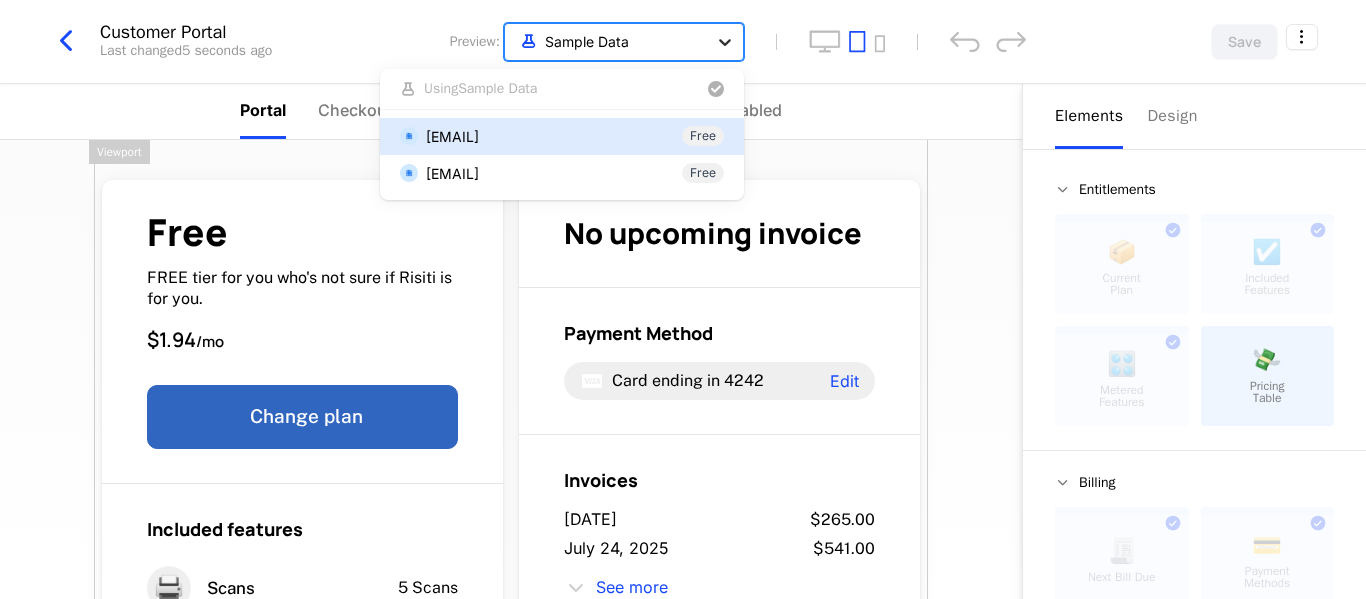 click 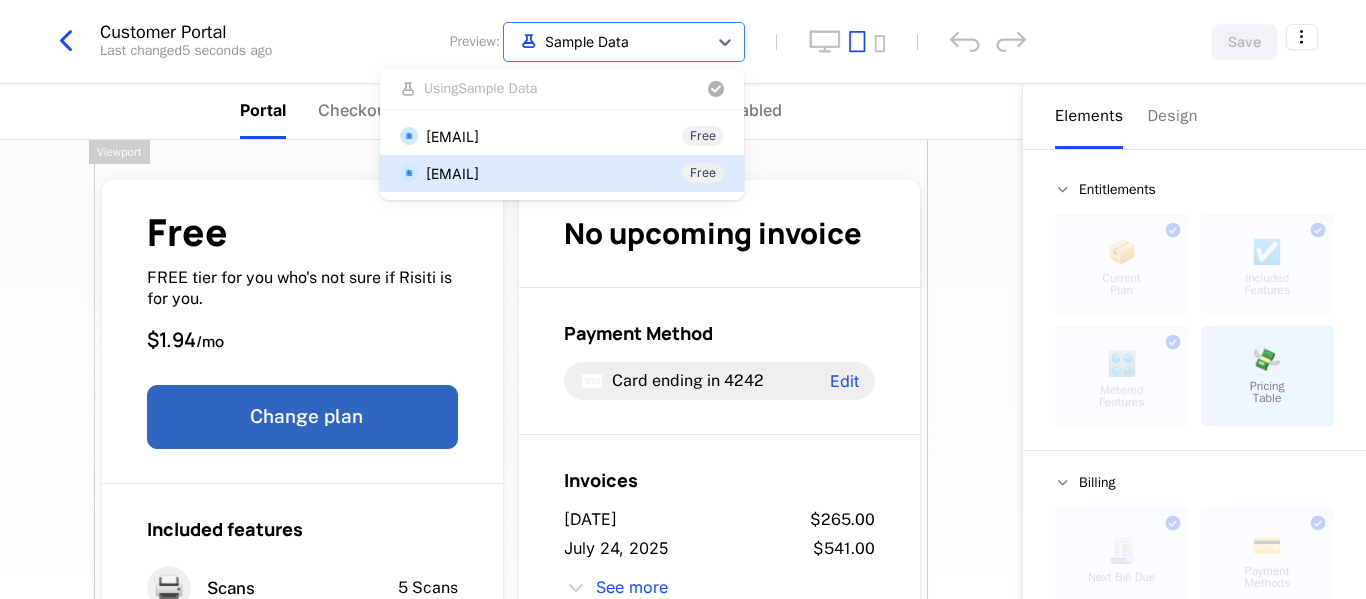 click on "ndirangugithinji23@gmail.com Free" at bounding box center (562, 173) 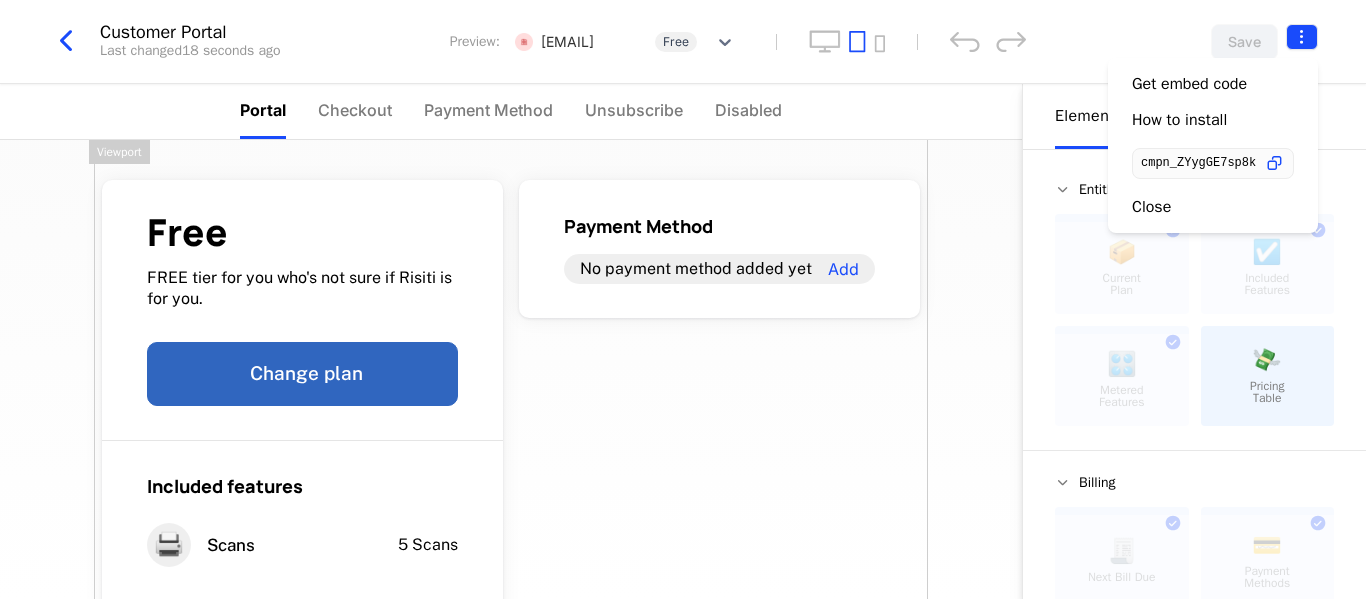 click on "Shule Web Development Dev Features Features Flags Catalog Plans Add Ons Configuration Companies Companies Users Events Components 14 days left Customer Portal Last changed  18 seconds ago Preview: ndirangugithinji23@gmail.com Free Save Portal Checkout Payment Method Unsubscribe Disabled Free FREE tier for you who's not sure if Risiti is for you. Change plan Included features 🖨️ Scans 5   Scans 🖨️ Scans Scans the uploaded receipts and gives you all the information in a presentable manner 0   Scans Limit of 5 0 / 5 Payment Method No payment method added yet Add Powered by   Elements Design Entitlements 📦 Current Plan This component can only be used once ☑️ Included Features This component can only be used once 🎛️ Metered Features This component can only be used once 💸 Pricing Table Billing 🧾 Next Bill Due This component can only be used once 💳 Payment Methods This component can only be used once 📄 Invoices This component can only be used once ⛔️ Unsubscribe Basics" at bounding box center [683, 299] 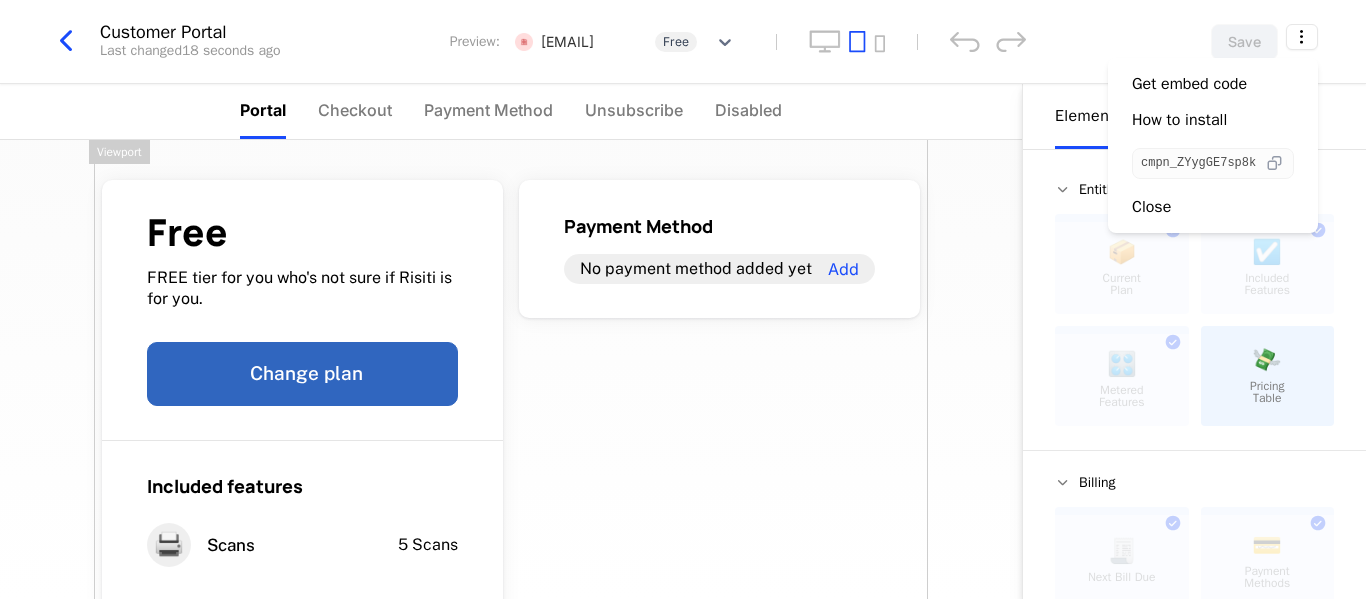click at bounding box center (1274, 163) 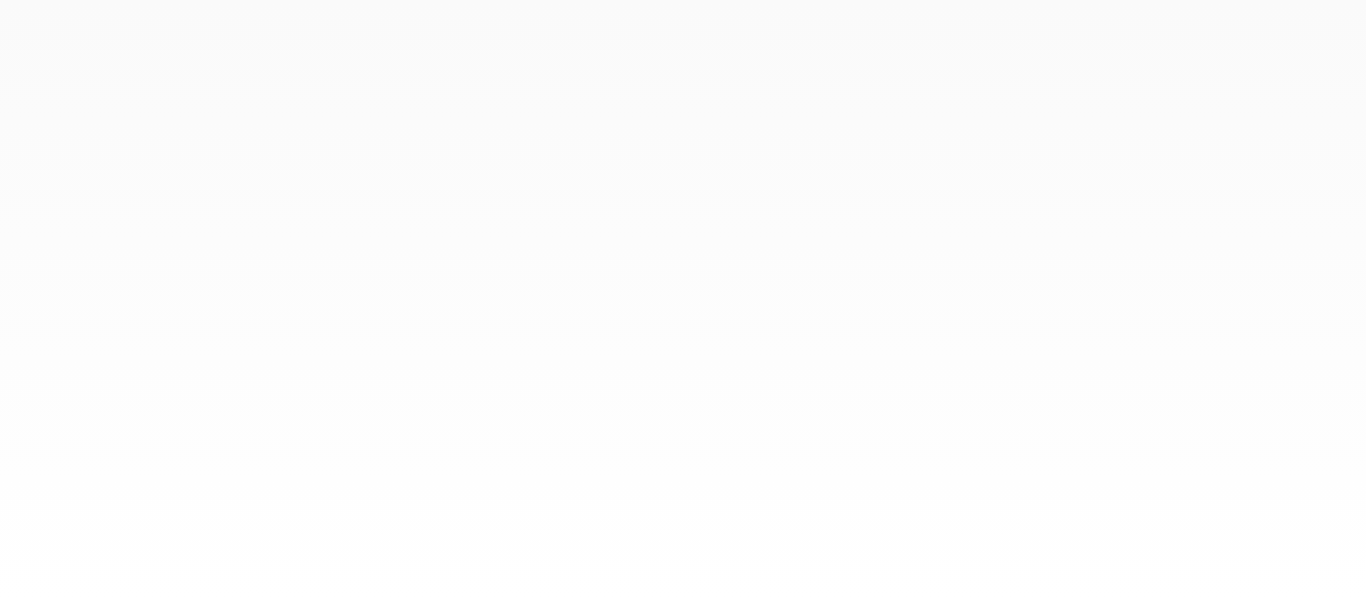 scroll, scrollTop: 0, scrollLeft: 0, axis: both 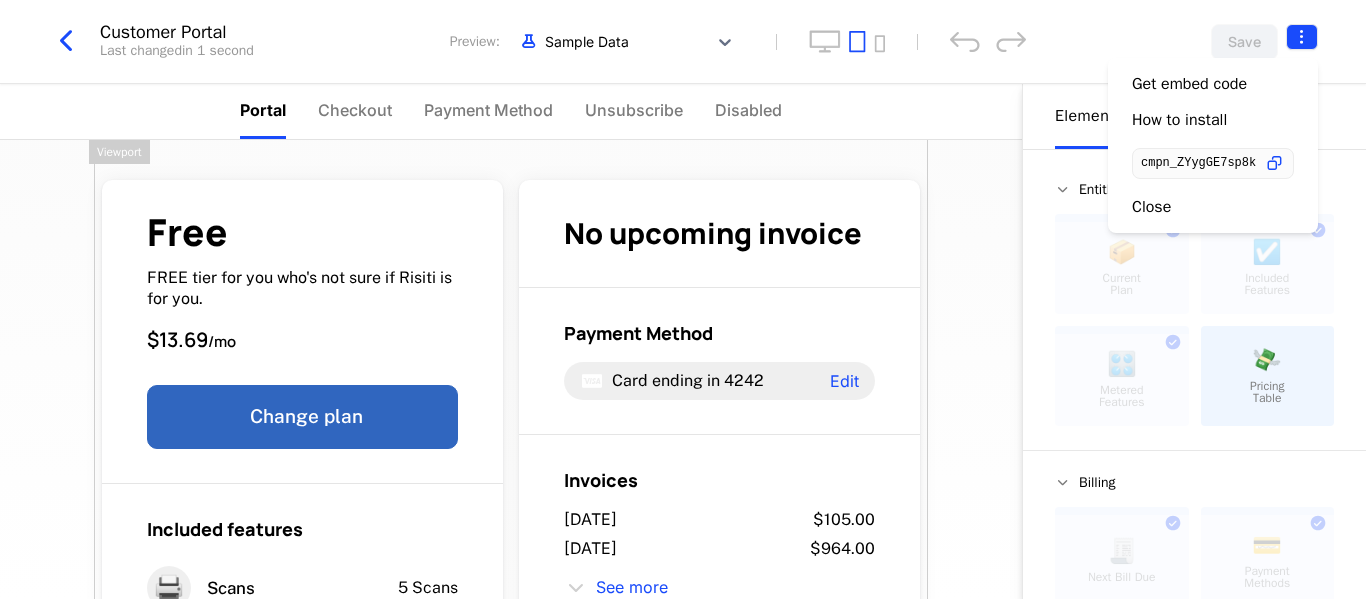 click on "$13.69 / mo Change plan Included features 🖨️ Scans 5   Scans 🖨️ Scans Scans the uploaded receipts and gives you all the information in a presentable manner 3   Scans Limit of 5 3 / 5 No upcoming invoice Payment Method Card ending in   4242 Edit Invoices [DATE] $105.00 [DATE] $964.00 See more Unsubscribe Powered by   Elements Design Entitlements 📦 Current Plan This component can only be used once ☑️ Included Features This component can only be used once 🎛️ Metered Features This component can only be used once 💸 Pricing Table Billing 🧾 Next Bill Due This component can only be used once 💳 Payment Methods This component can only be used once" at bounding box center (683, 299) 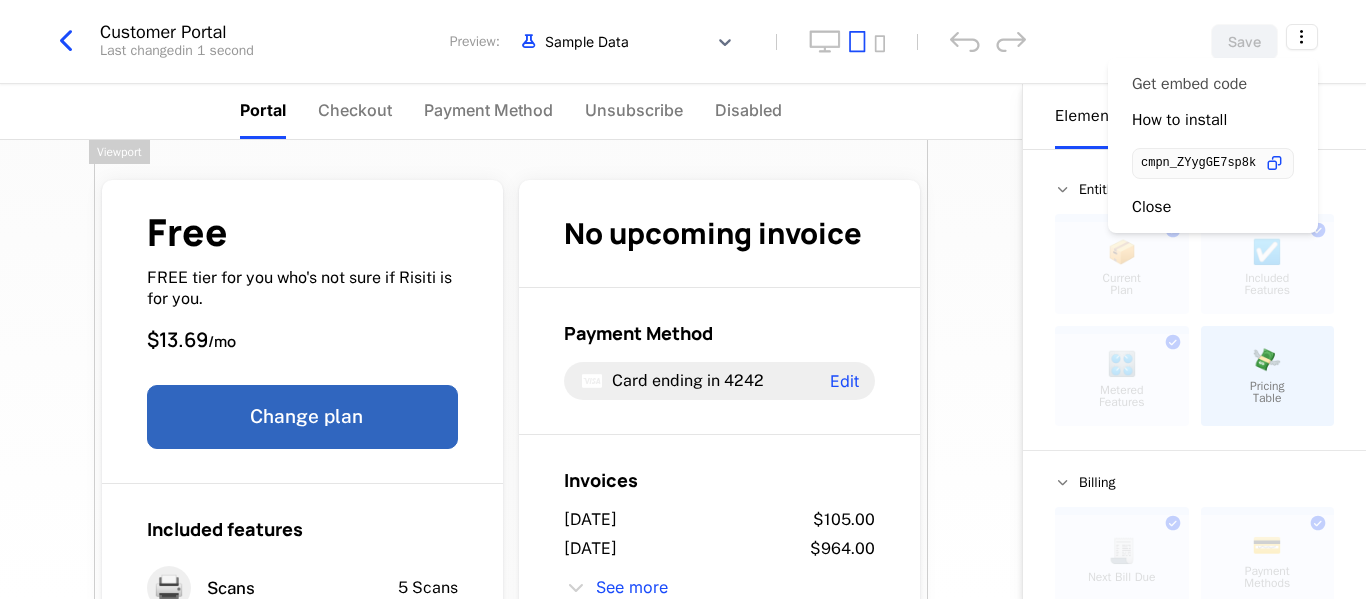 click on "Get embed code" at bounding box center (1189, 84) 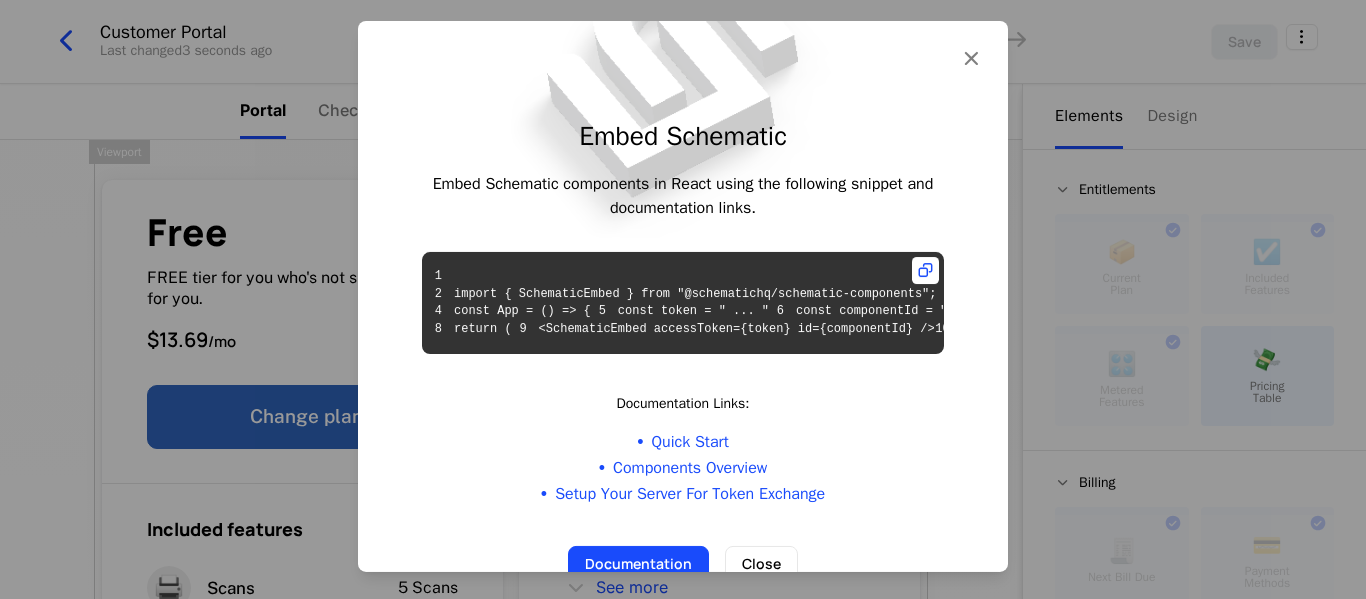 scroll, scrollTop: 0, scrollLeft: 0, axis: both 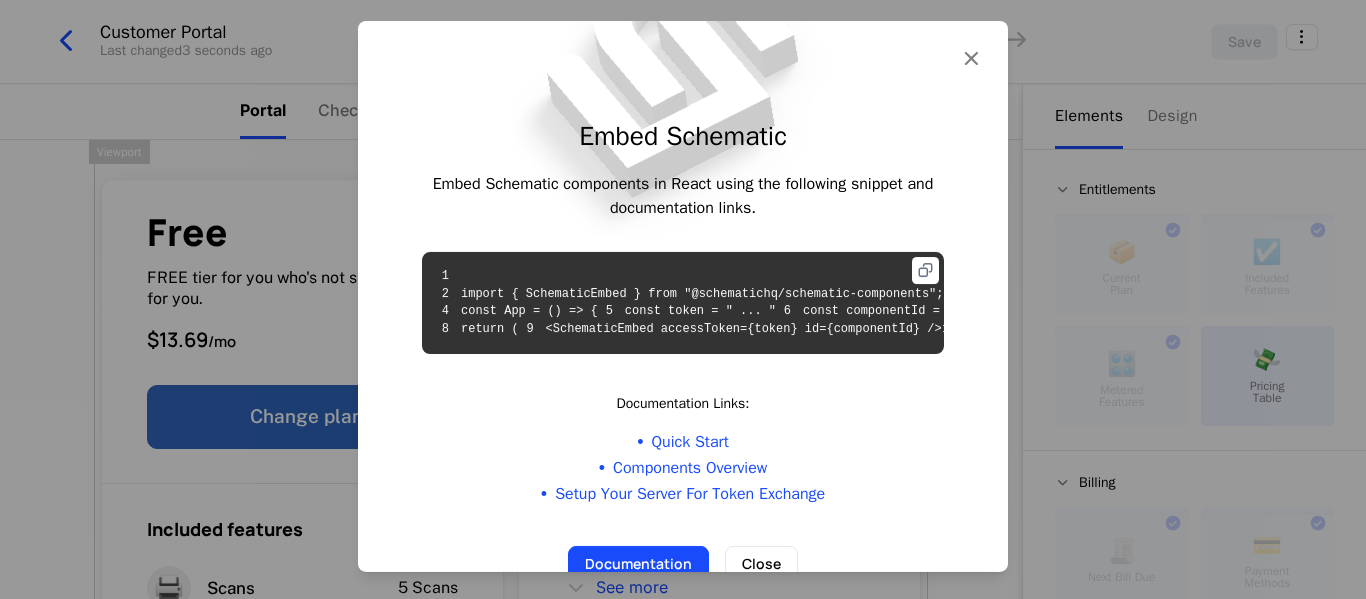 click at bounding box center (925, 270) 